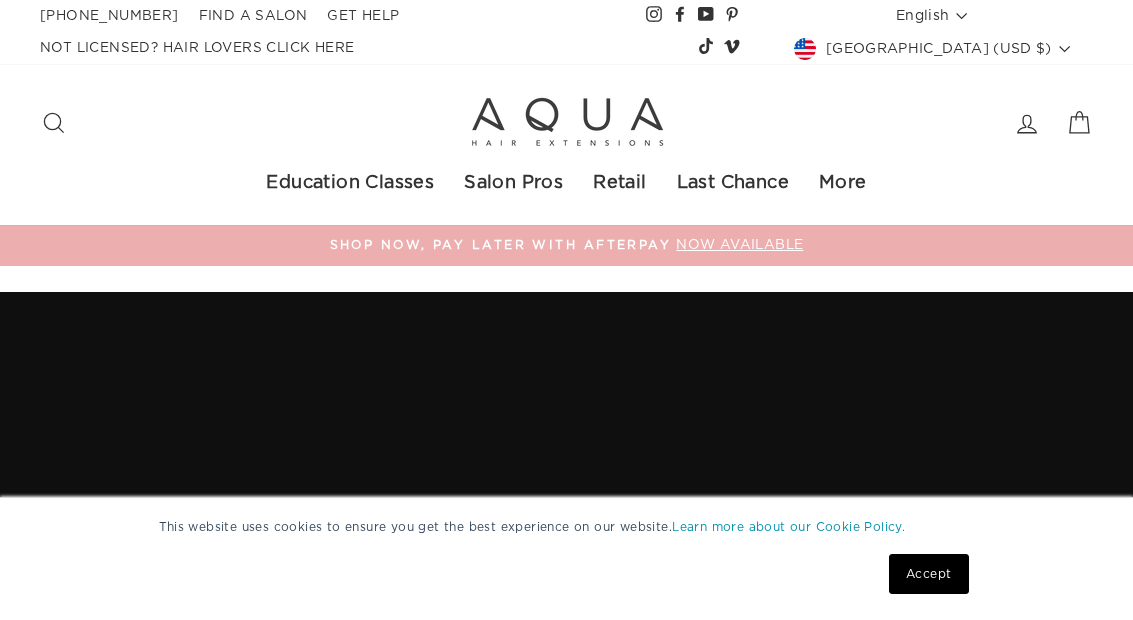 scroll, scrollTop: 0, scrollLeft: 0, axis: both 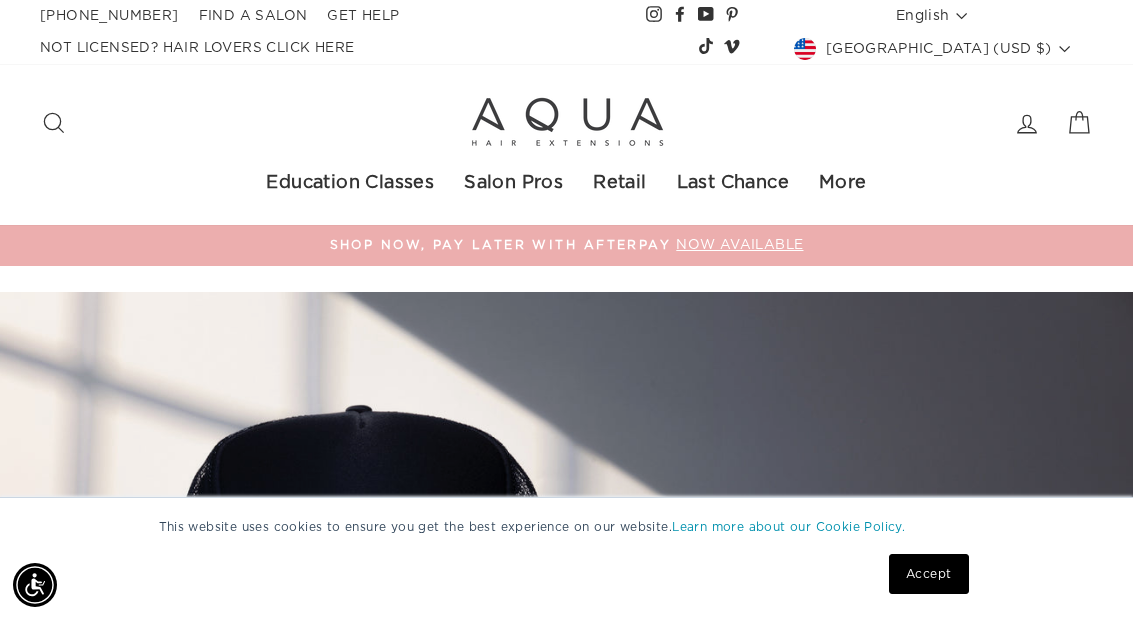 click 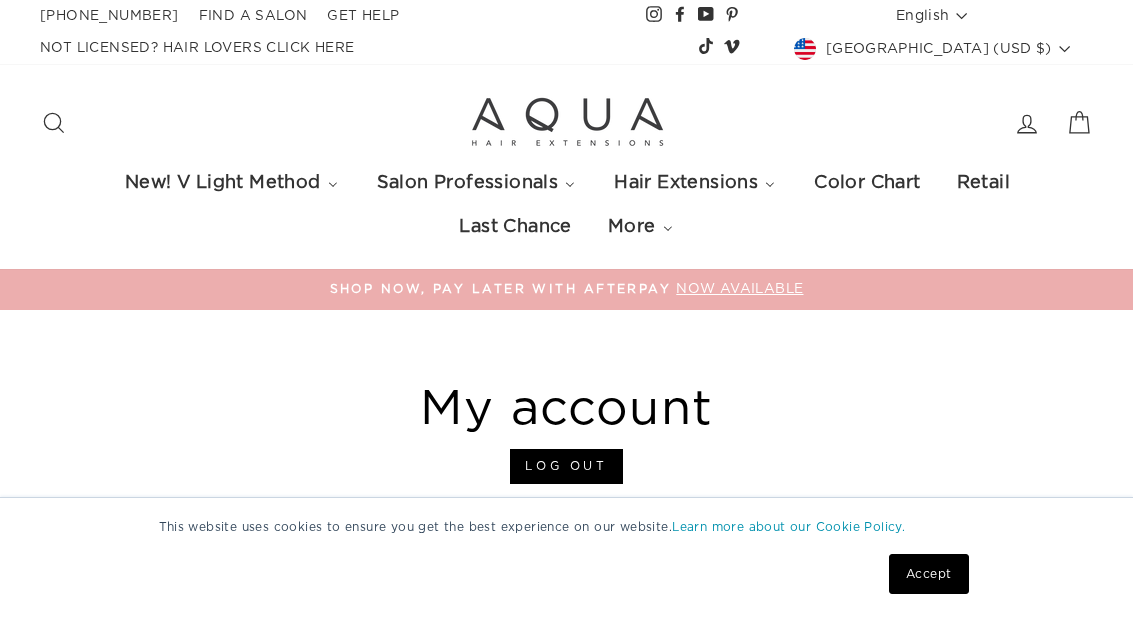 scroll, scrollTop: 0, scrollLeft: 0, axis: both 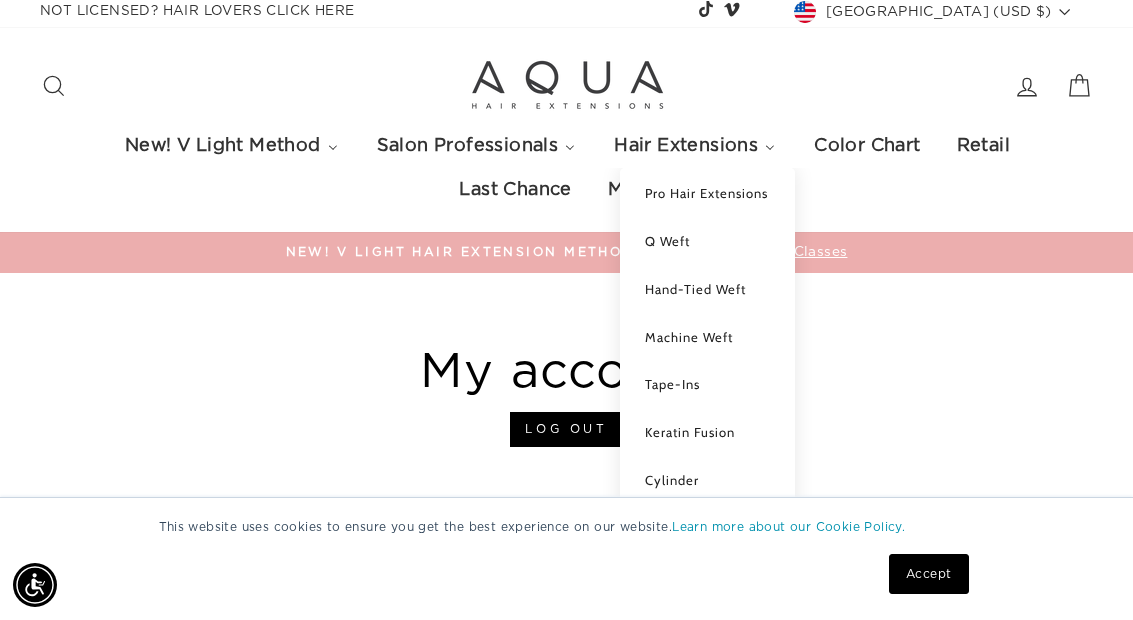 click on "Keratin Fusion" at bounding box center (690, 432) 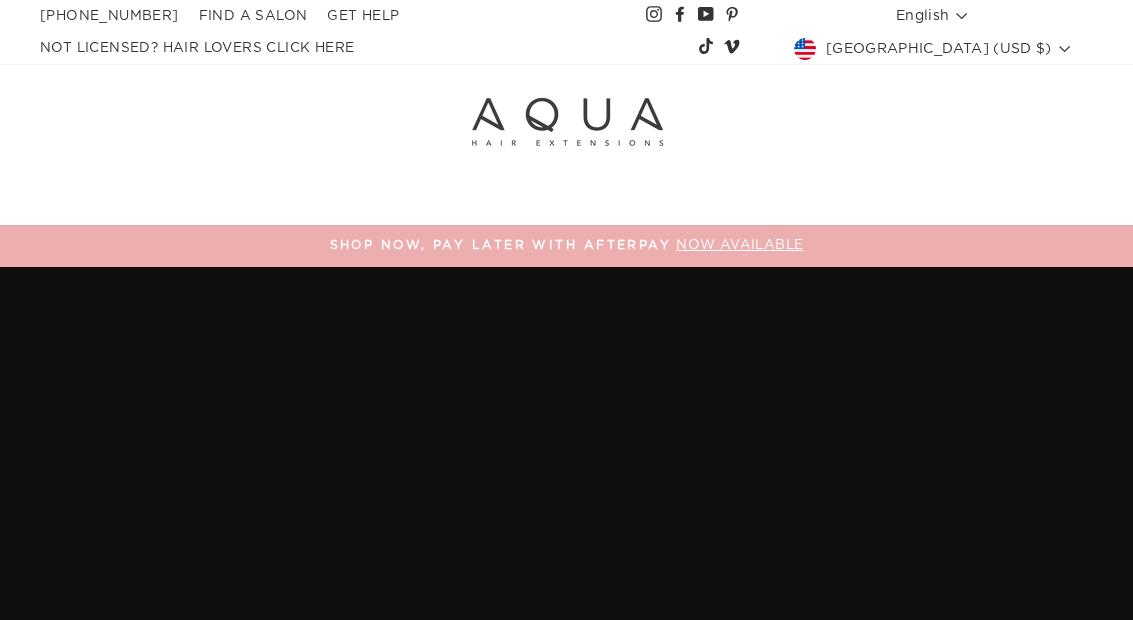 scroll, scrollTop: 0, scrollLeft: 0, axis: both 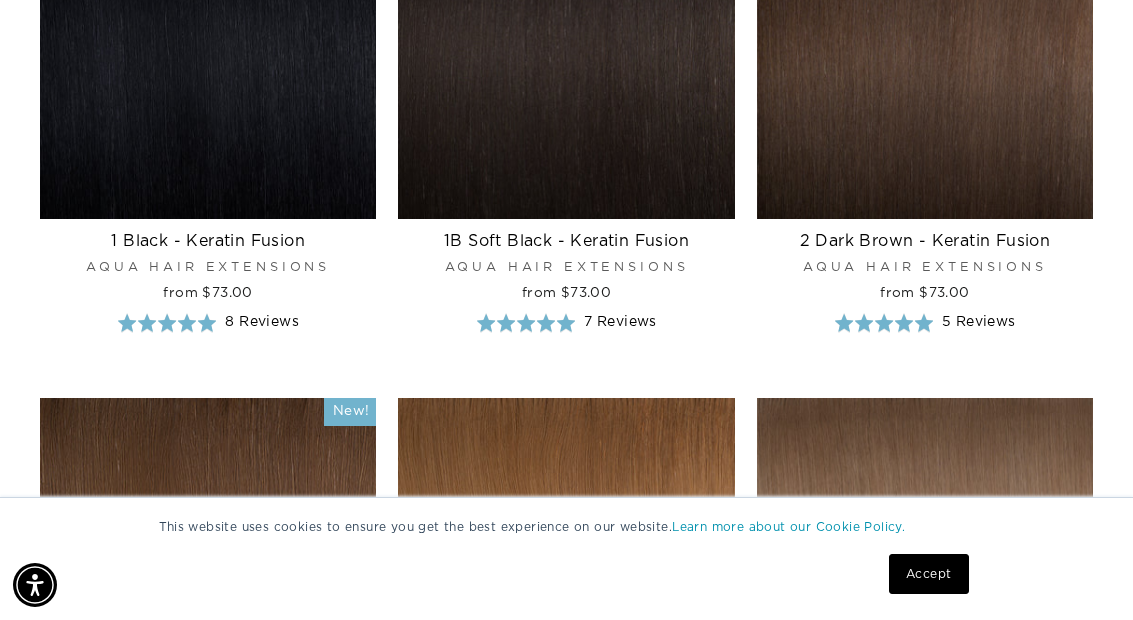 click on "Accept" at bounding box center (928, 574) 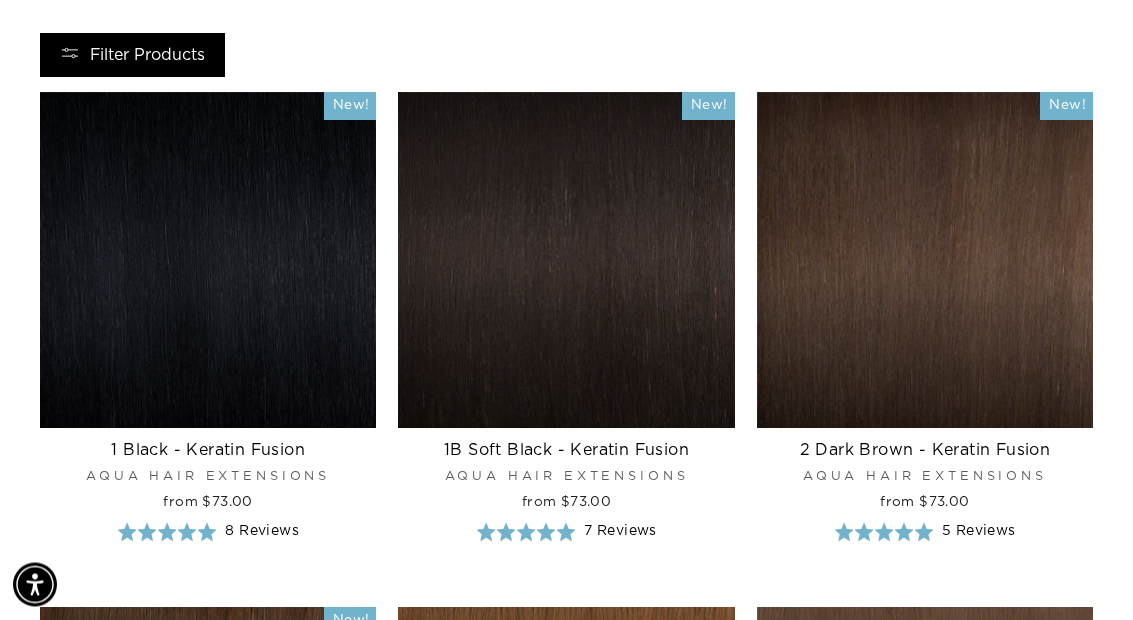 scroll, scrollTop: 2548, scrollLeft: 0, axis: vertical 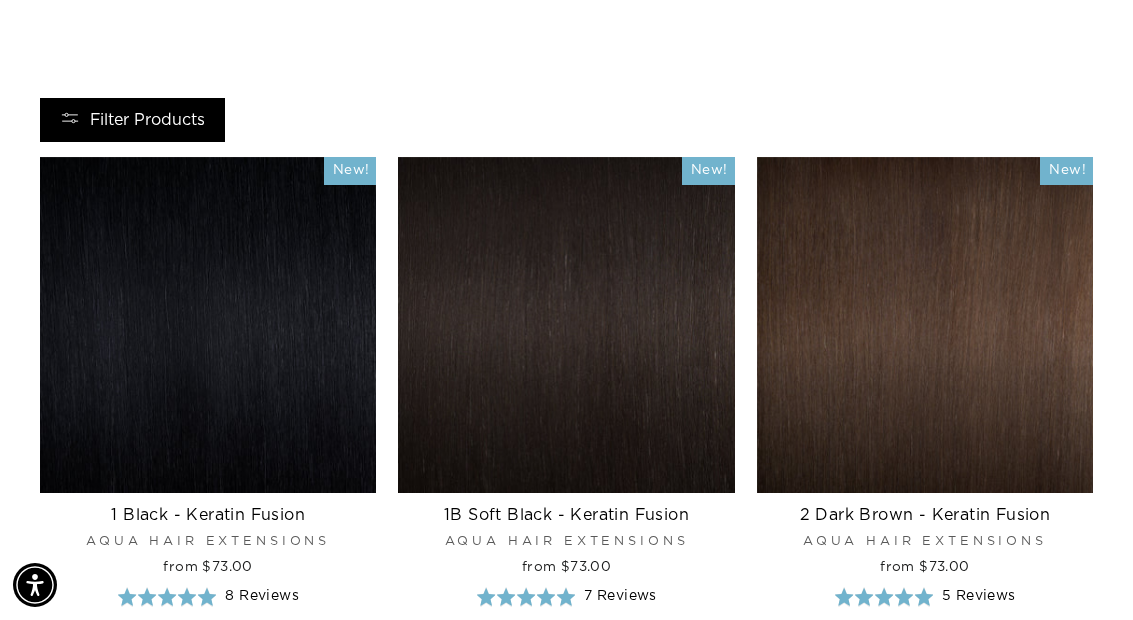 click at bounding box center [925, 325] 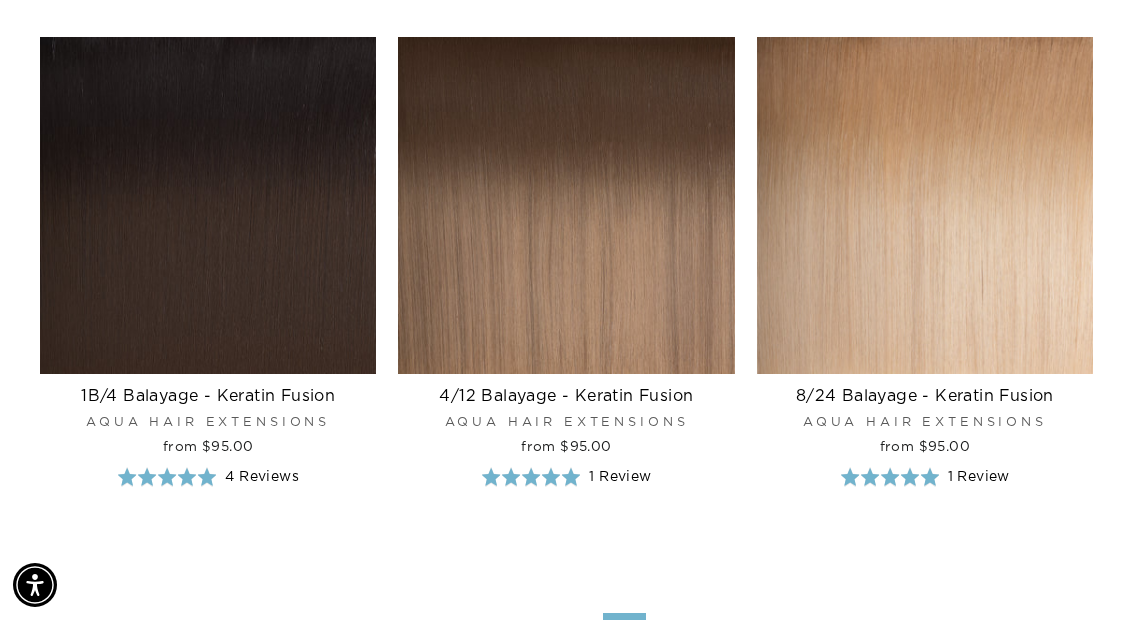scroll, scrollTop: 5272, scrollLeft: 0, axis: vertical 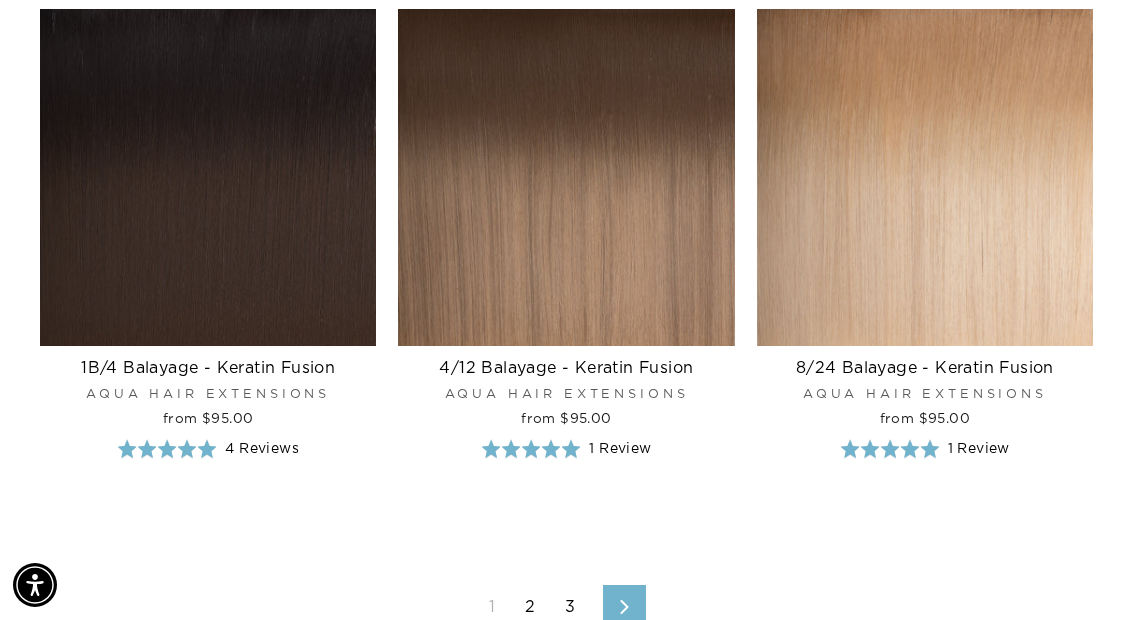 click at bounding box center [566, 177] 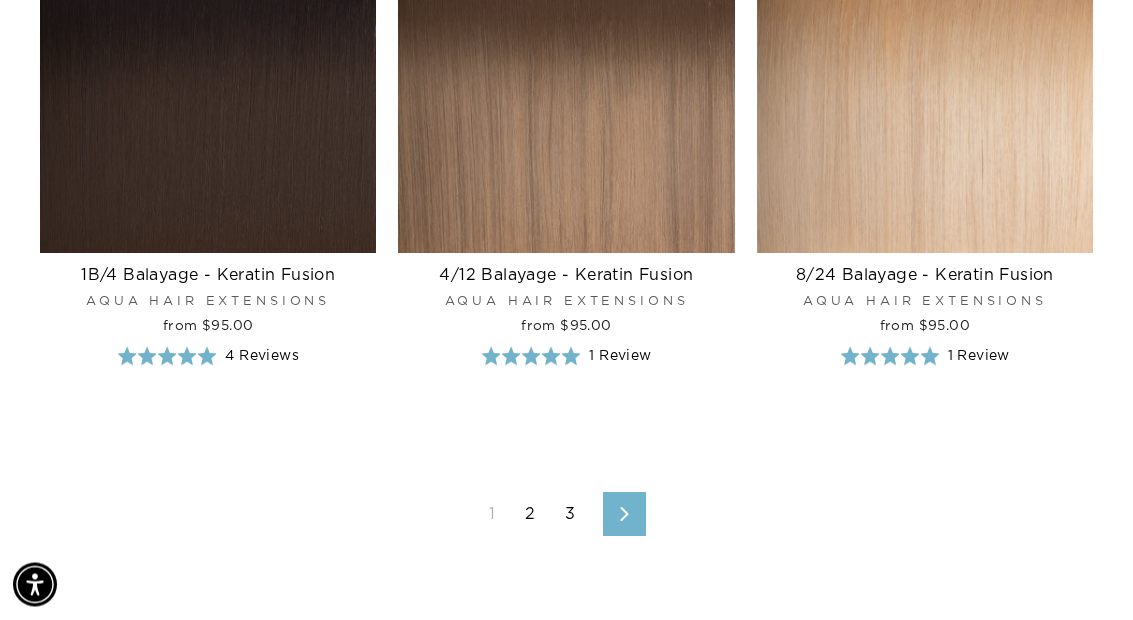 scroll, scrollTop: 5365, scrollLeft: 0, axis: vertical 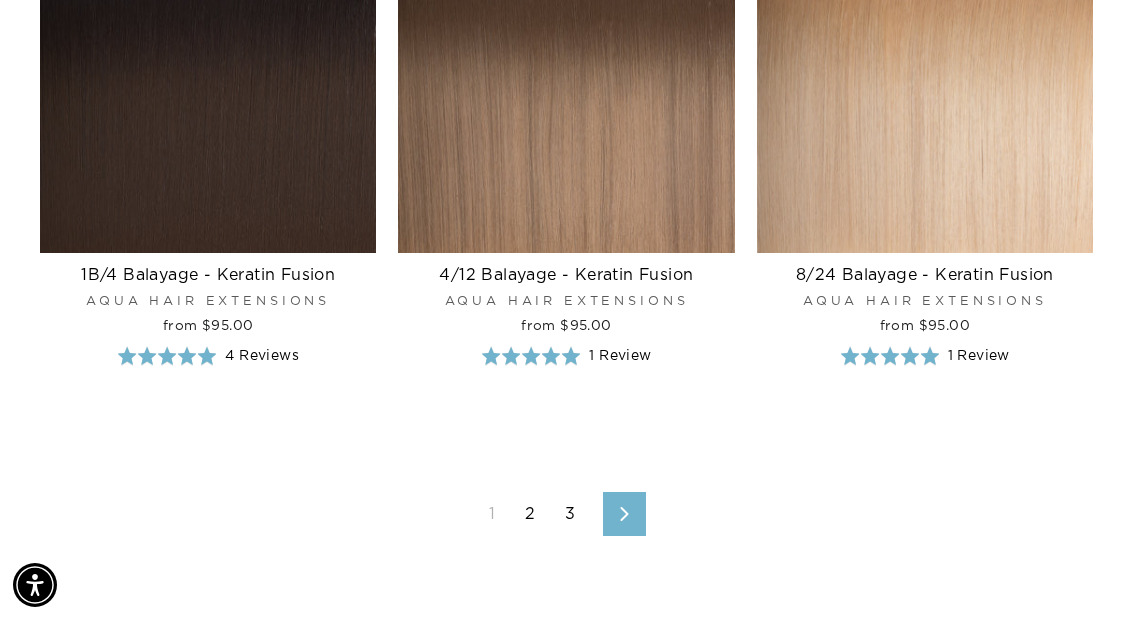 click 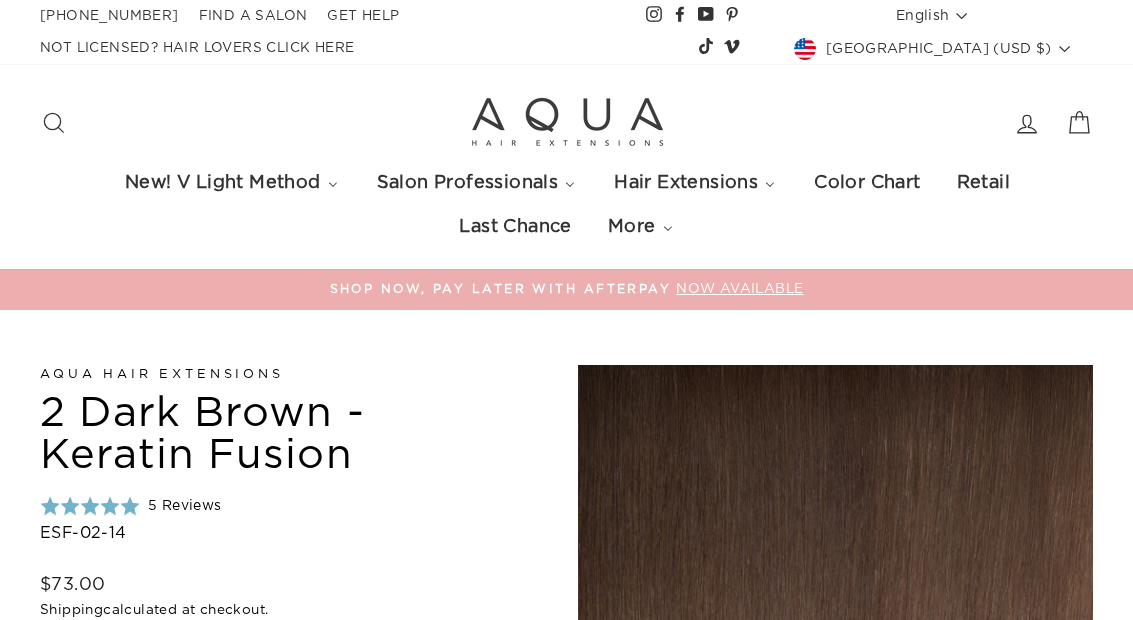 scroll, scrollTop: 0, scrollLeft: 0, axis: both 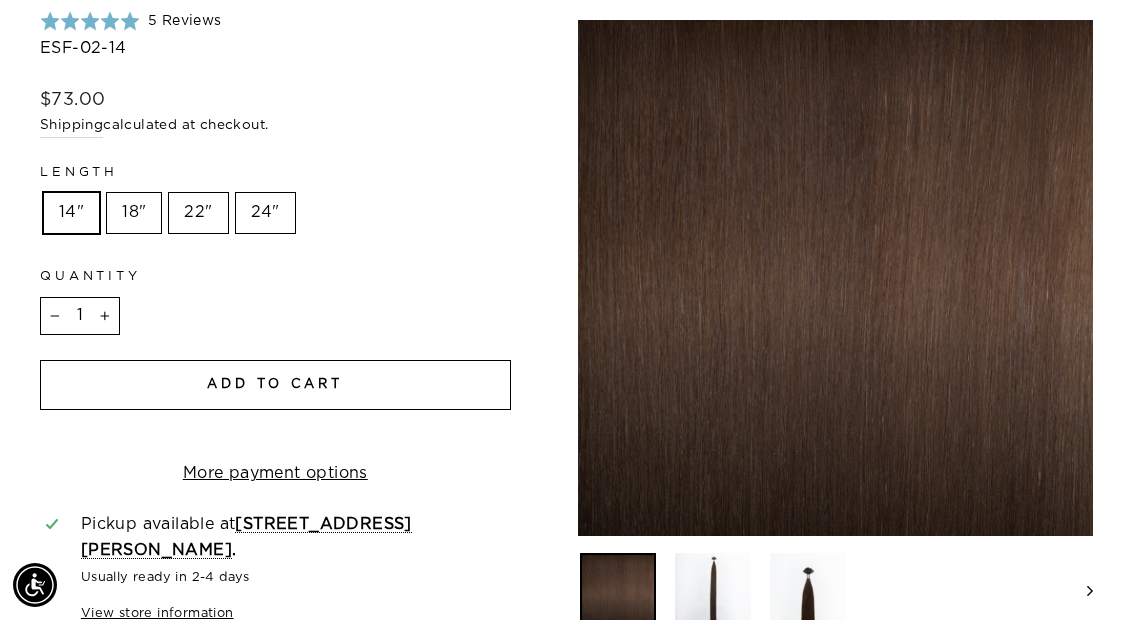 click on "+" at bounding box center (105, 316) 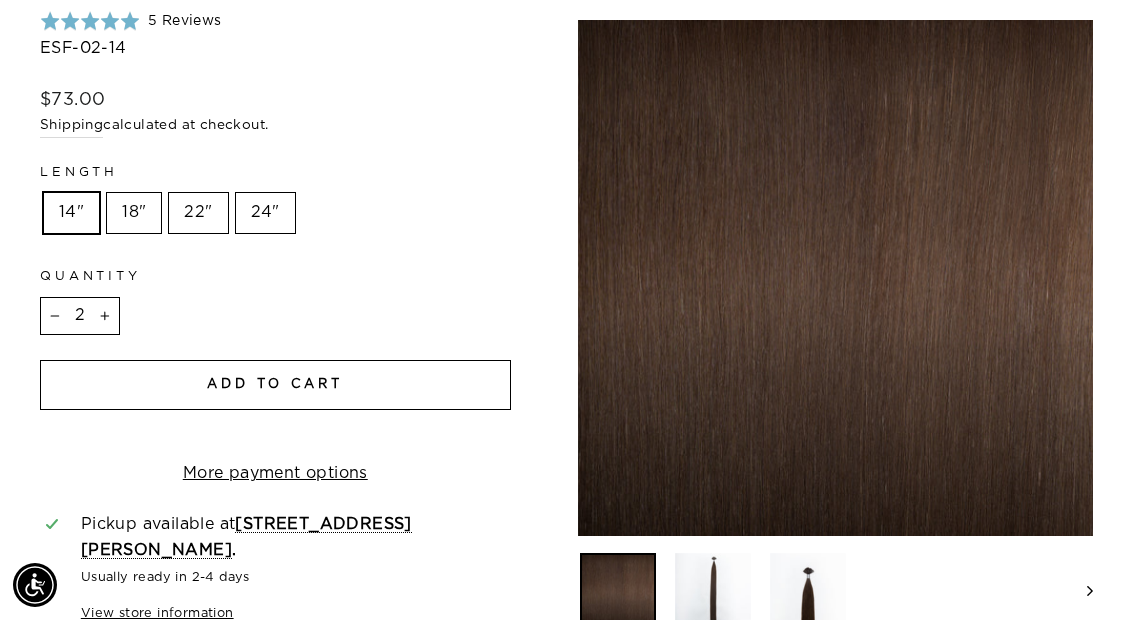 click on "Add to cart" at bounding box center (275, 384) 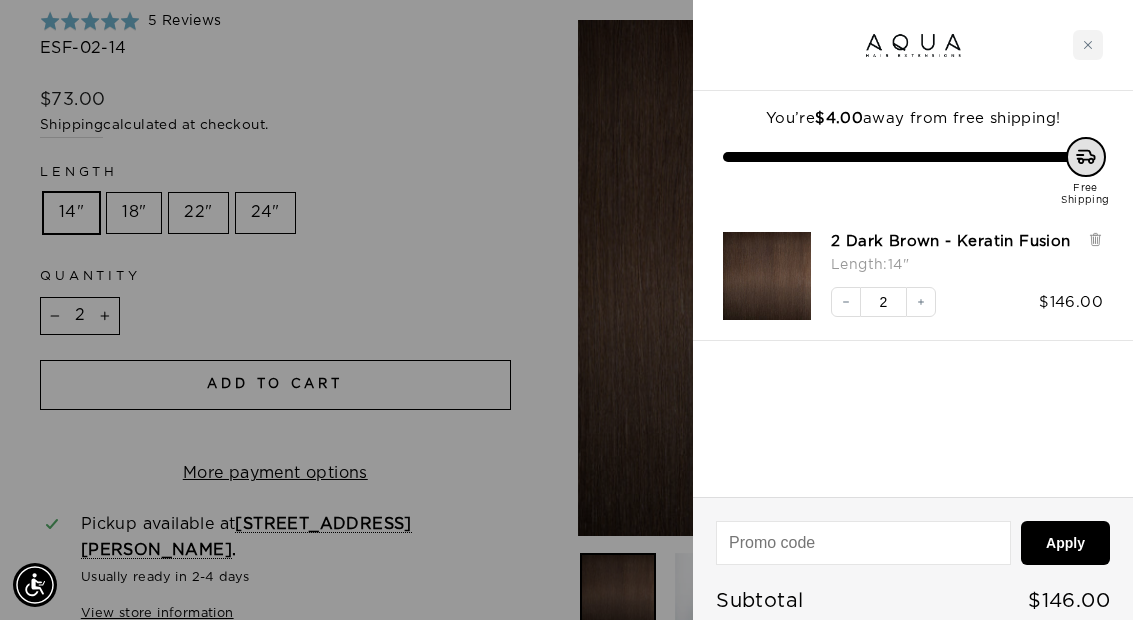 click at bounding box center [1088, 45] 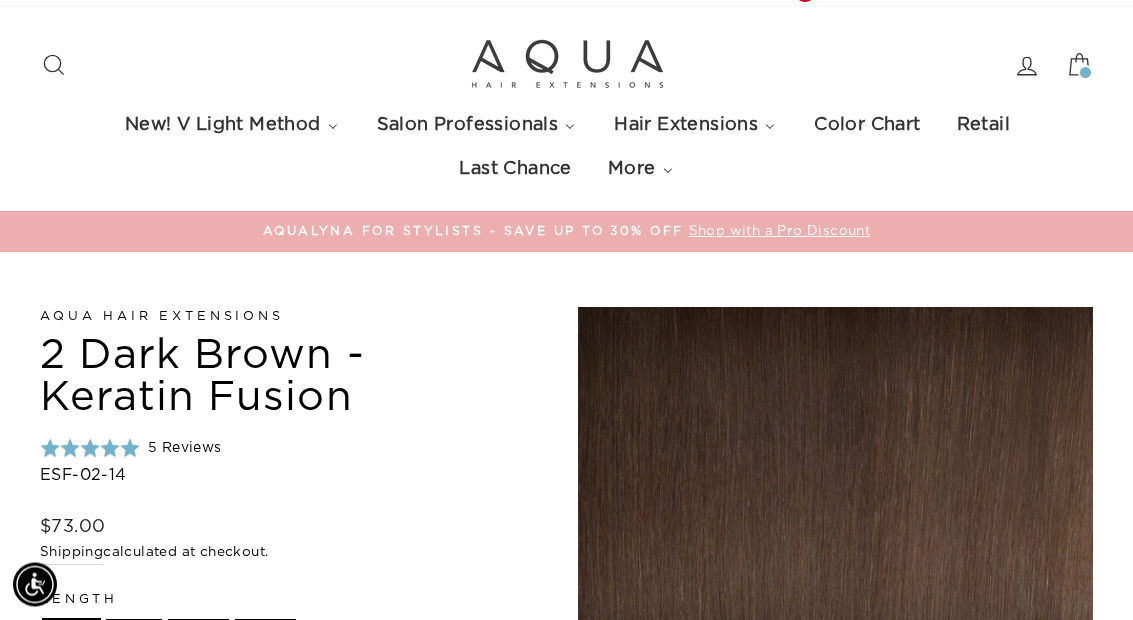 scroll, scrollTop: 0, scrollLeft: 0, axis: both 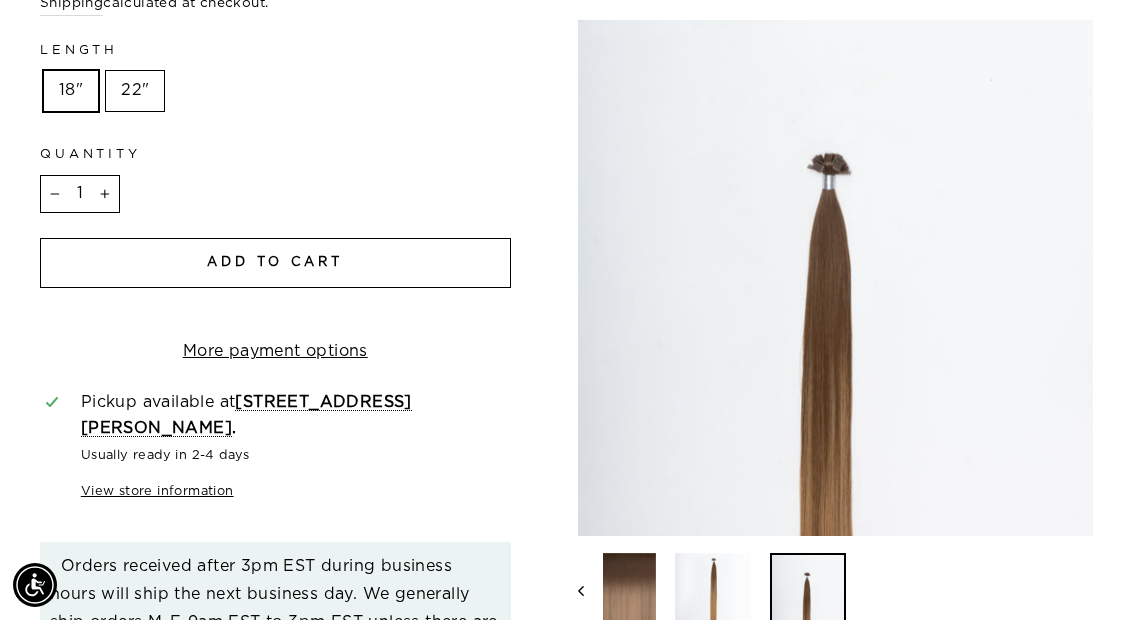 click at bounding box center [713, 591] 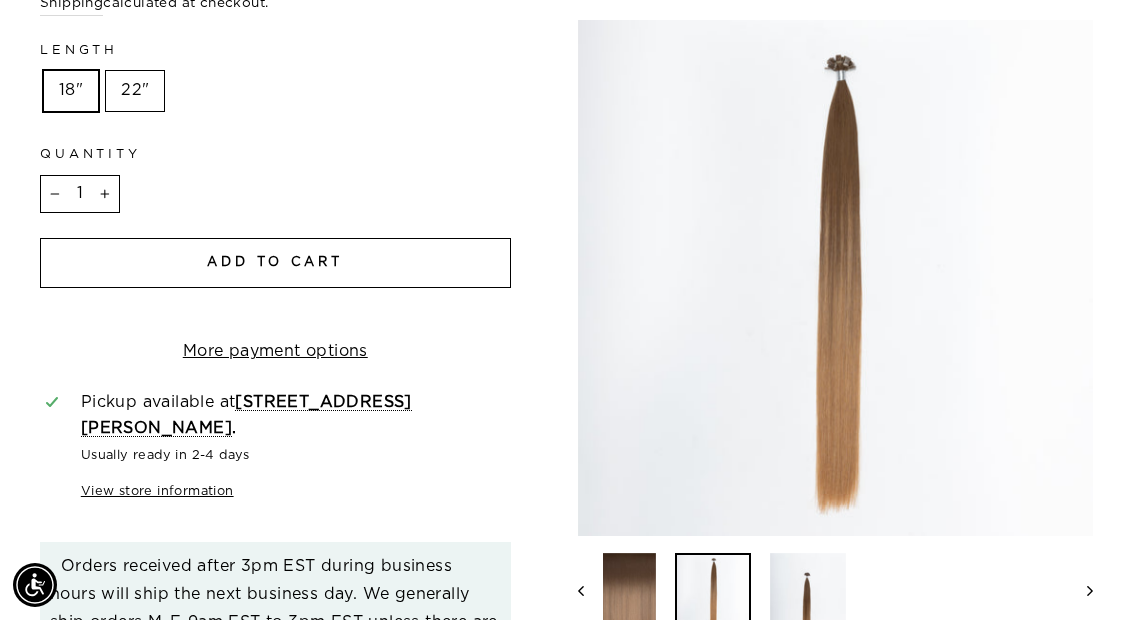 click at bounding box center (808, 591) 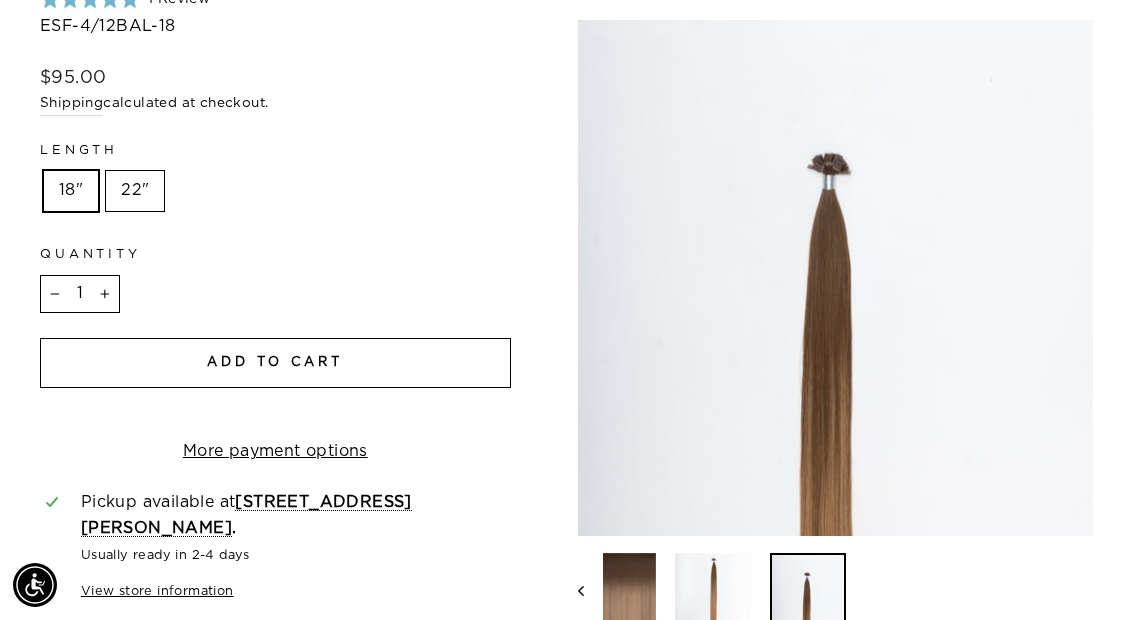 scroll, scrollTop: 510, scrollLeft: 0, axis: vertical 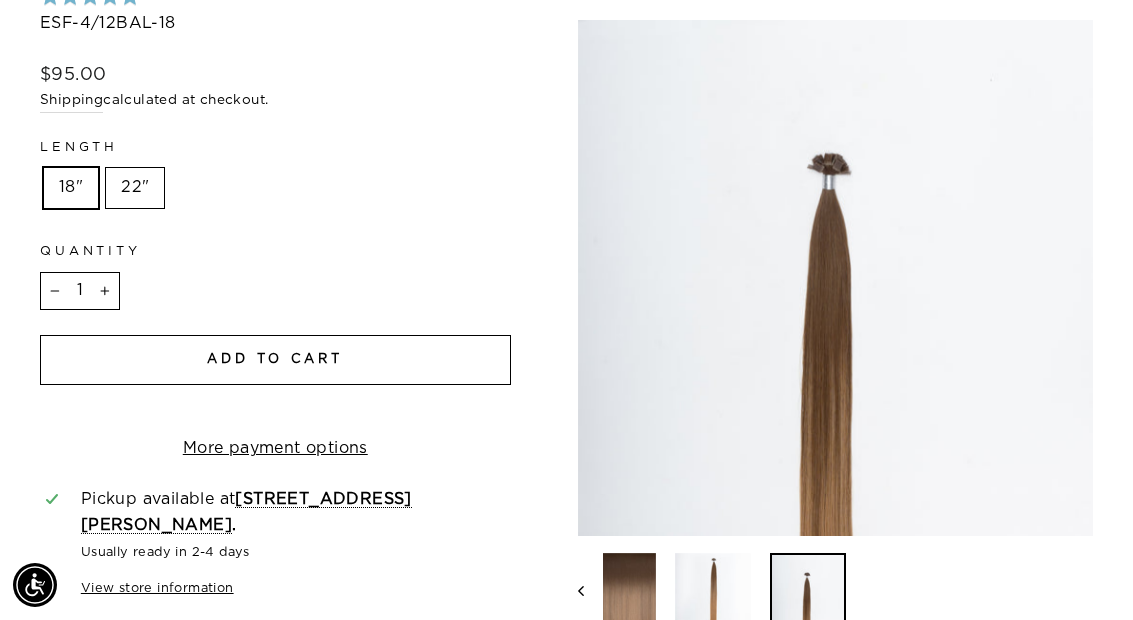 click on "Add to cart" at bounding box center (275, 360) 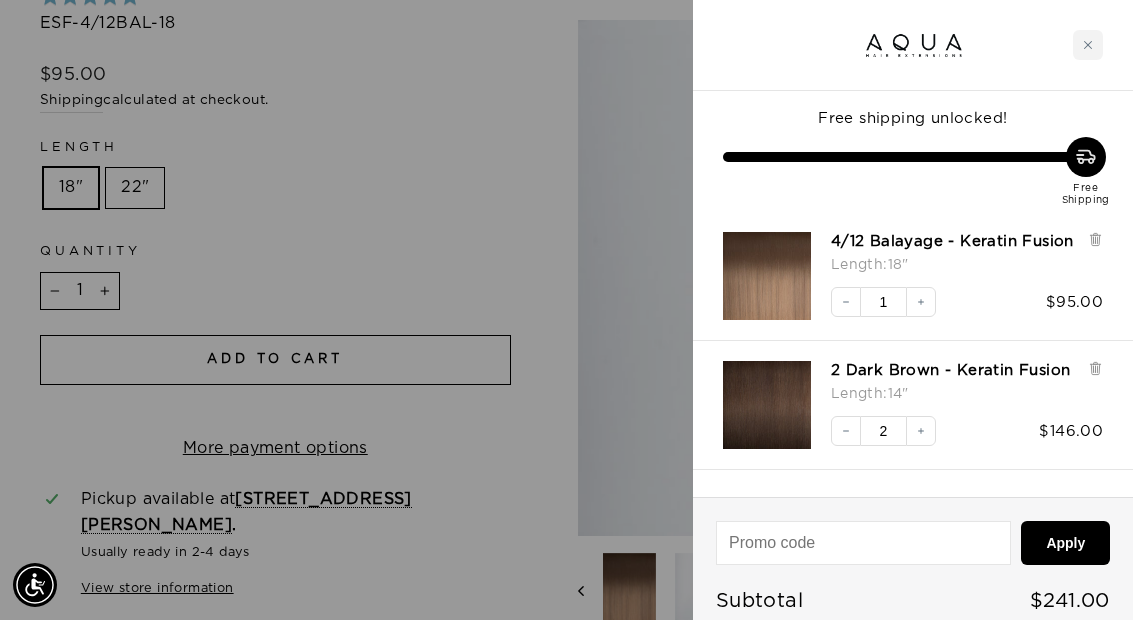 click at bounding box center [1088, 45] 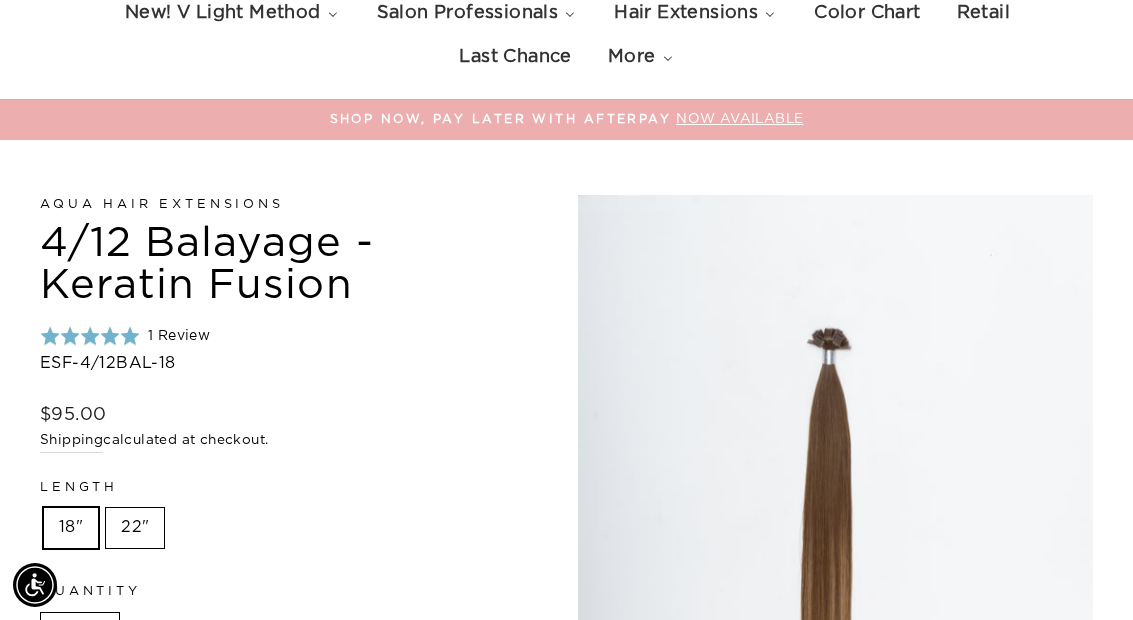 scroll, scrollTop: 0, scrollLeft: 0, axis: both 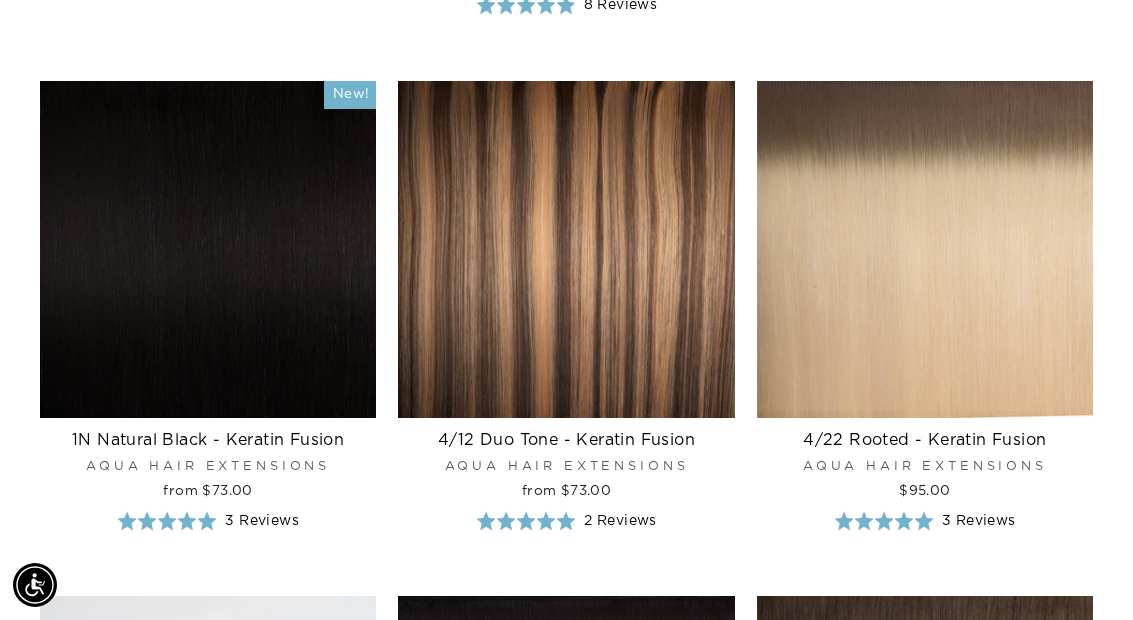 click at bounding box center (566, 249) 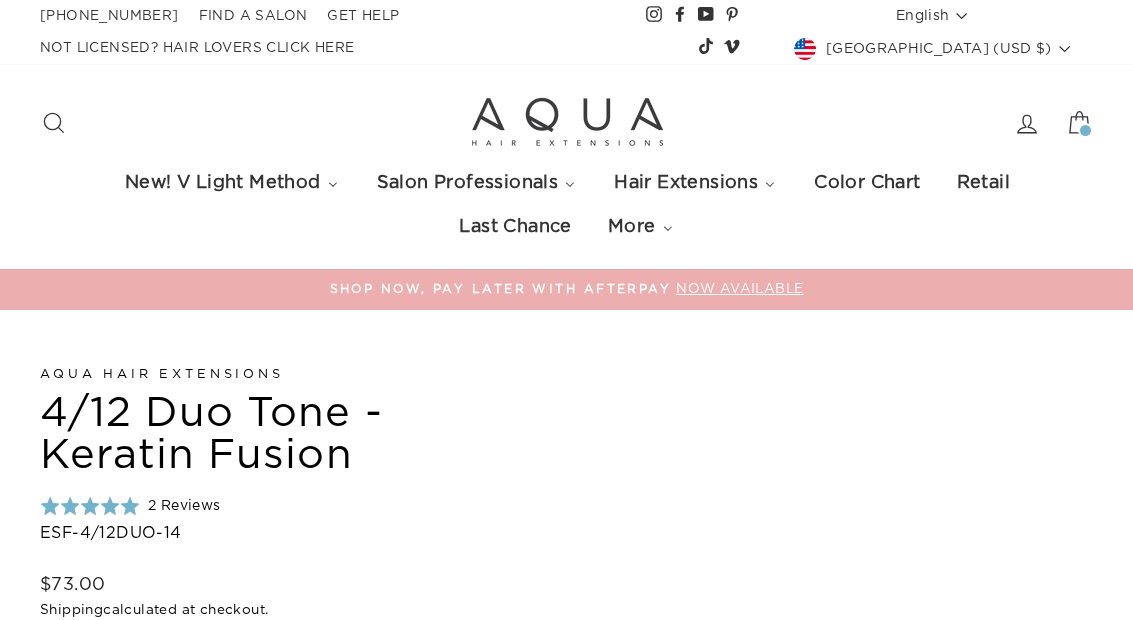 scroll, scrollTop: 0, scrollLeft: 0, axis: both 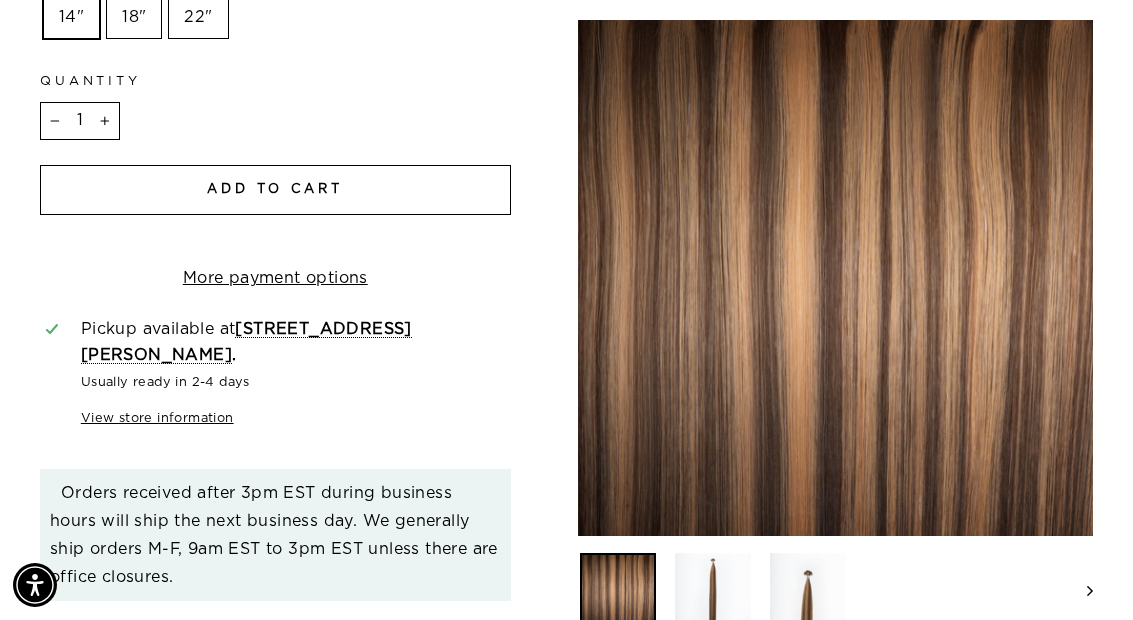 click on "Add to cart" at bounding box center [275, 189] 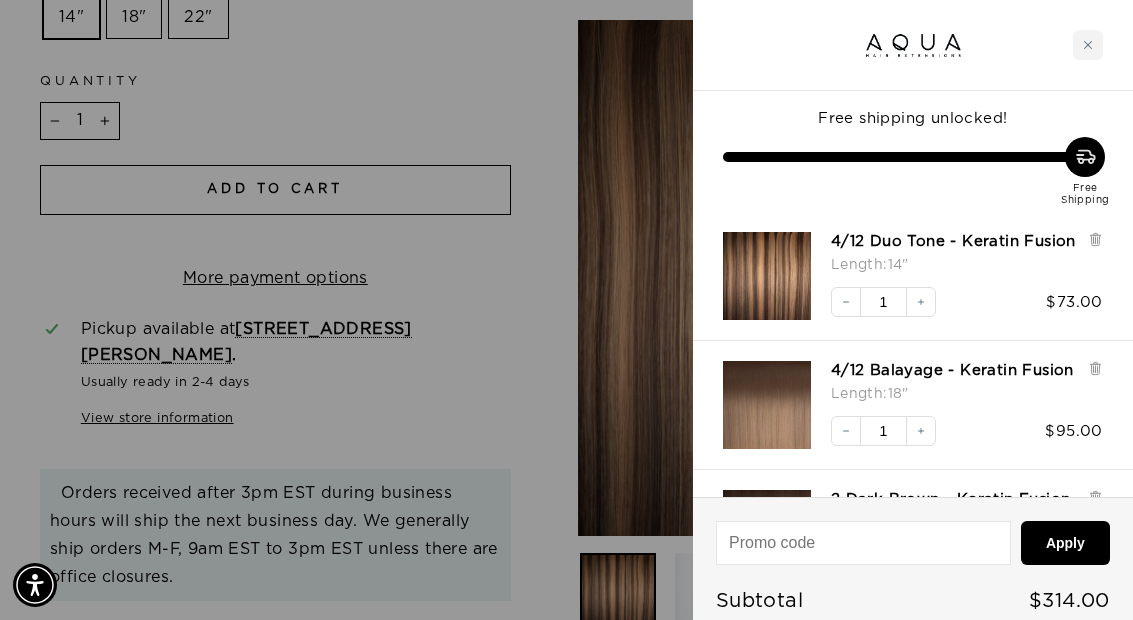 click 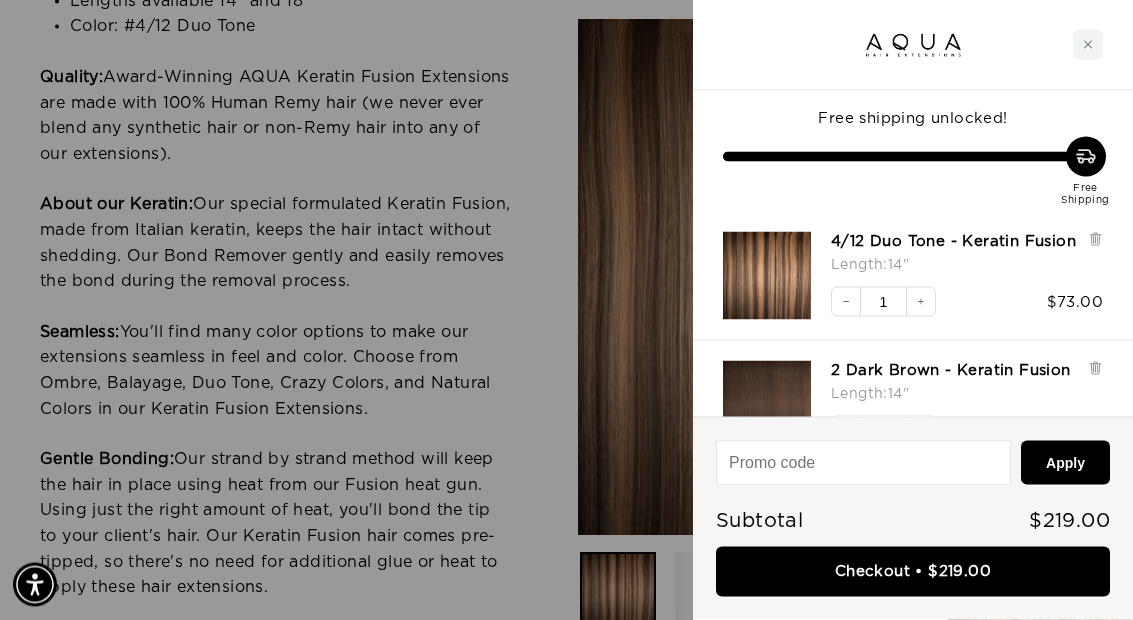 scroll, scrollTop: 1405, scrollLeft: 0, axis: vertical 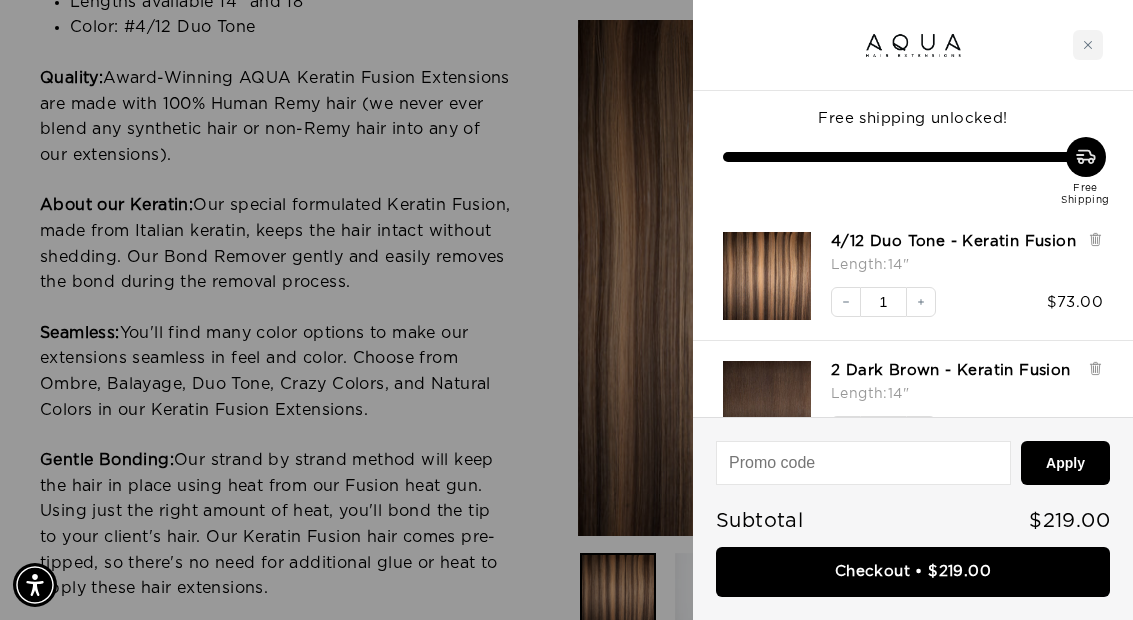 click at bounding box center [1088, 45] 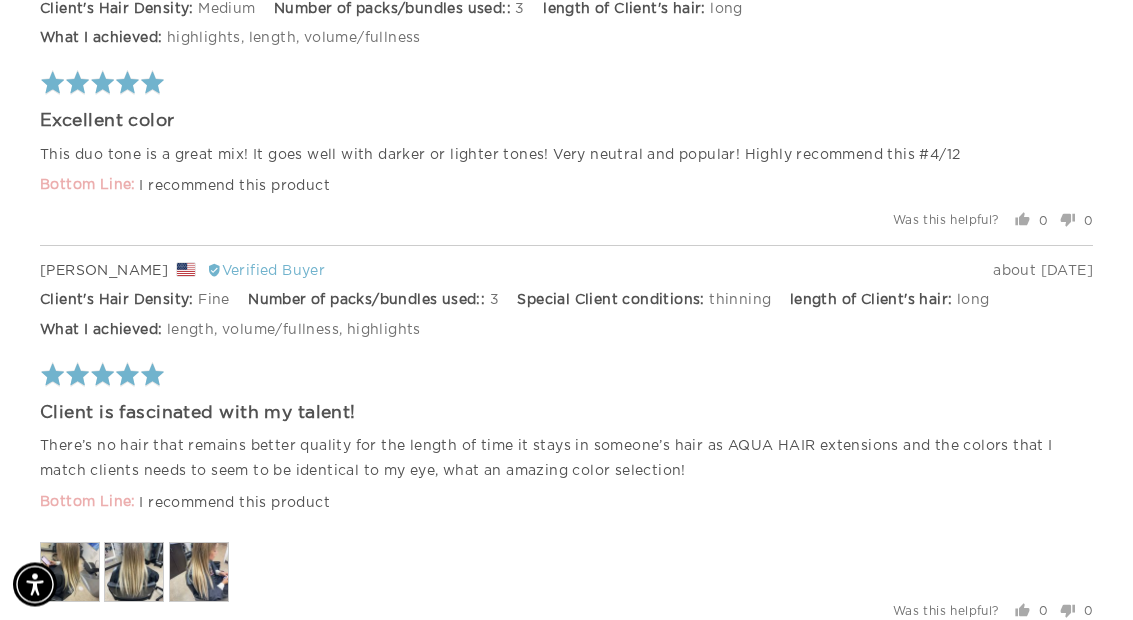 scroll, scrollTop: 3104, scrollLeft: 0, axis: vertical 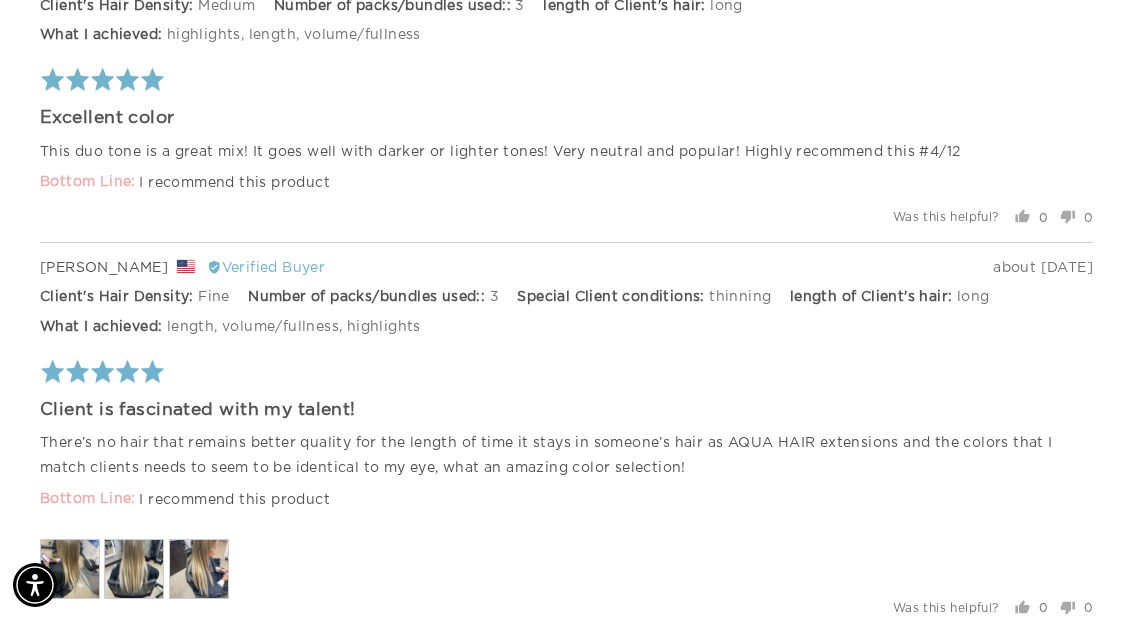 click at bounding box center [70, 569] 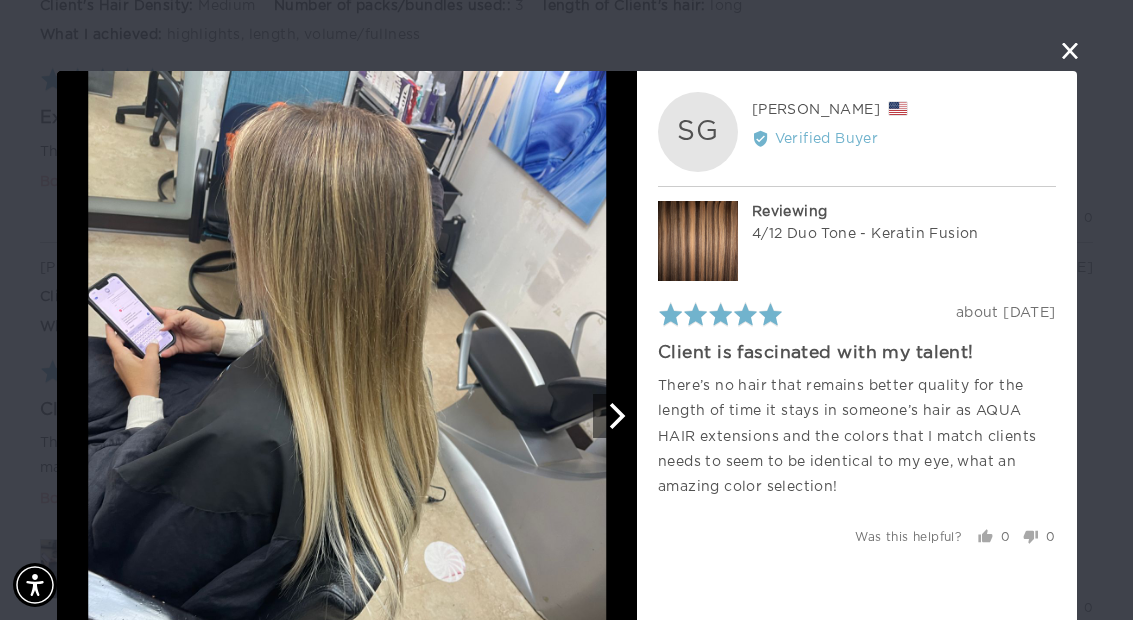 click 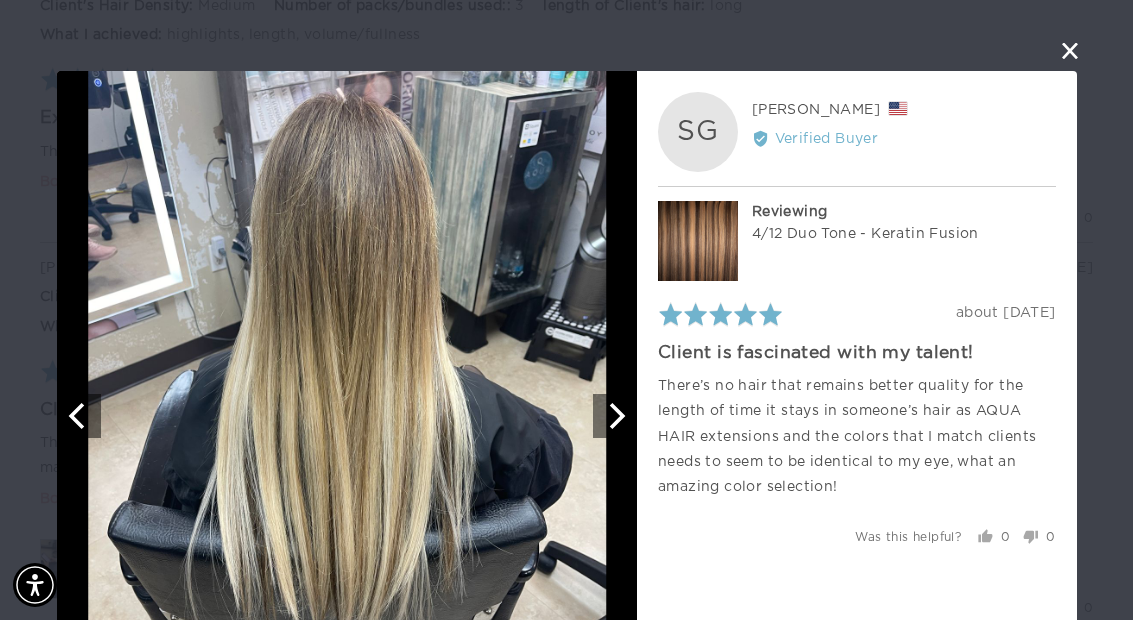 click 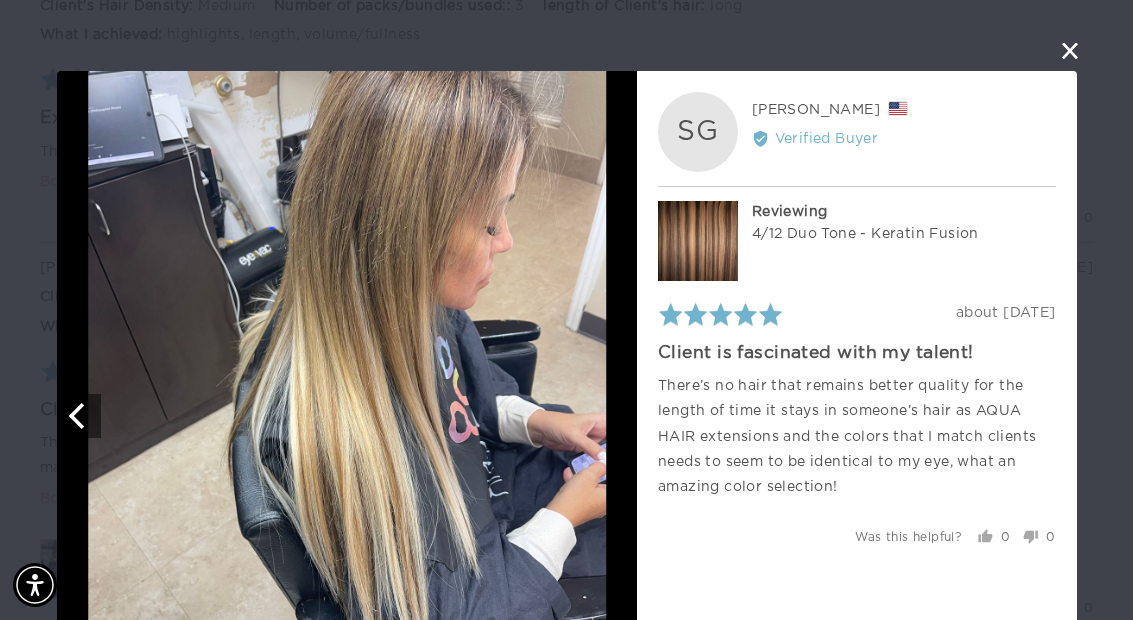 click at bounding box center (1069, 51) 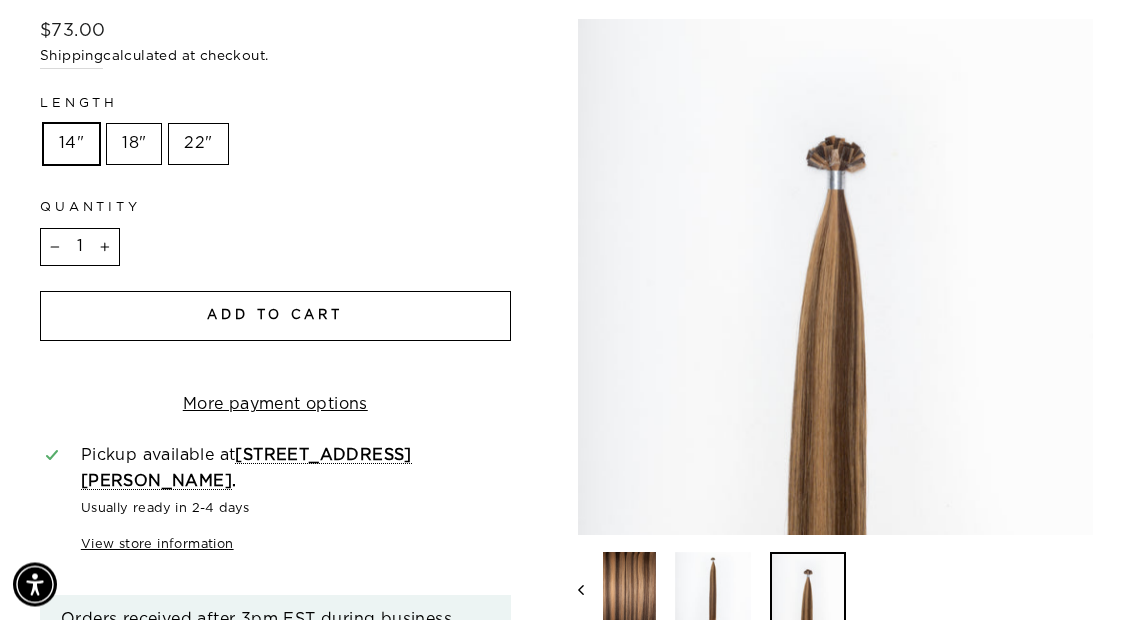 scroll, scrollTop: 557, scrollLeft: 0, axis: vertical 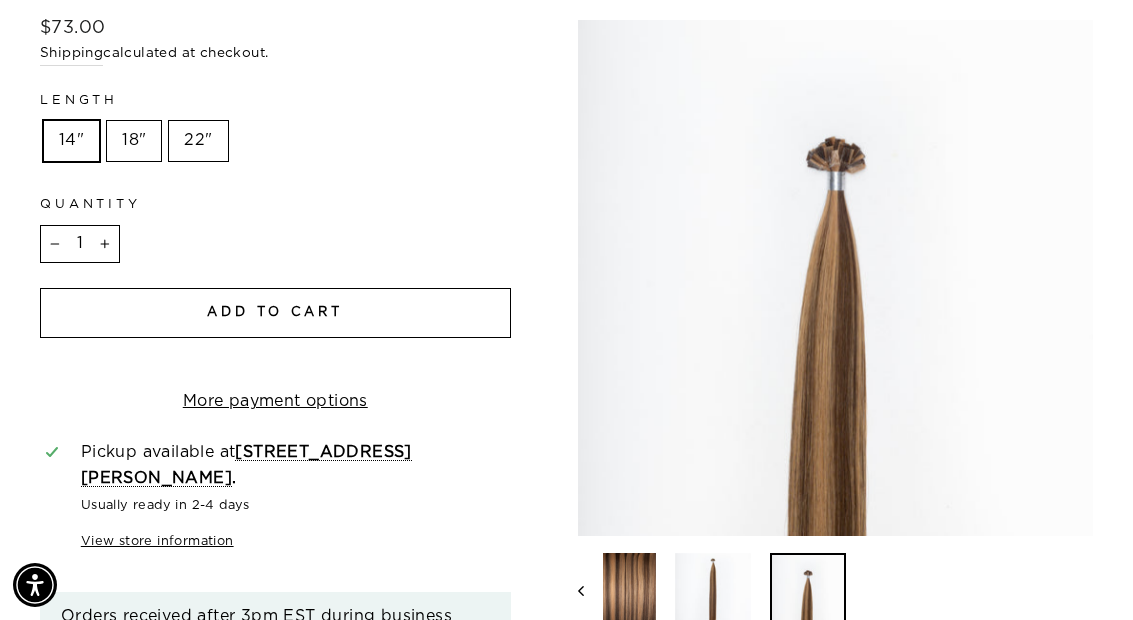 click on "View store information" at bounding box center [292, 542] 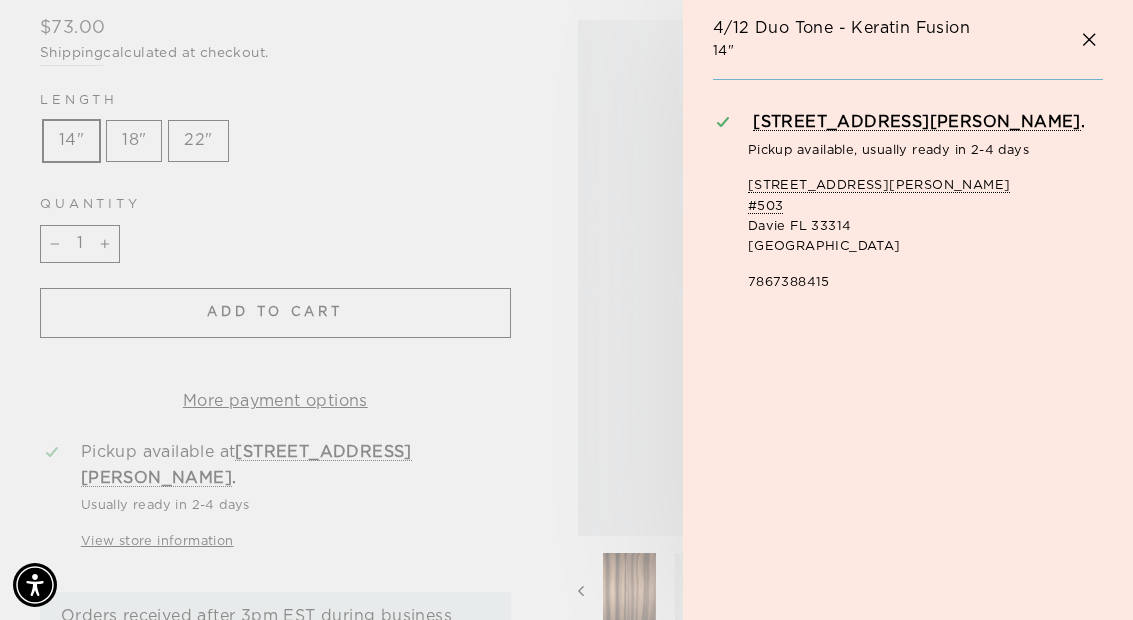 click 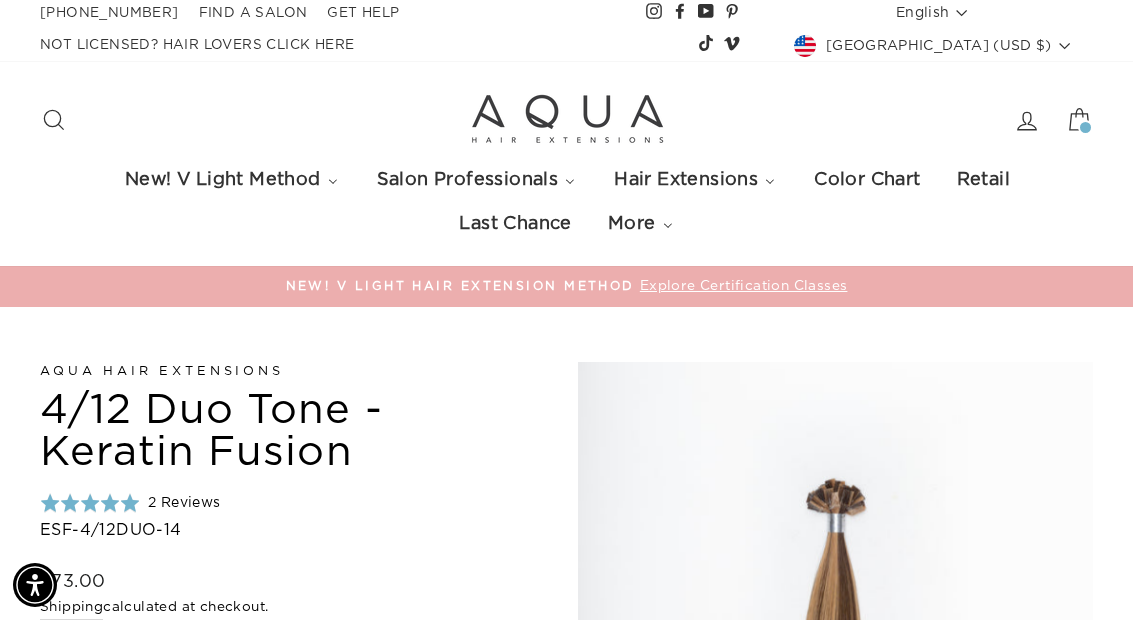 scroll, scrollTop: 0, scrollLeft: 0, axis: both 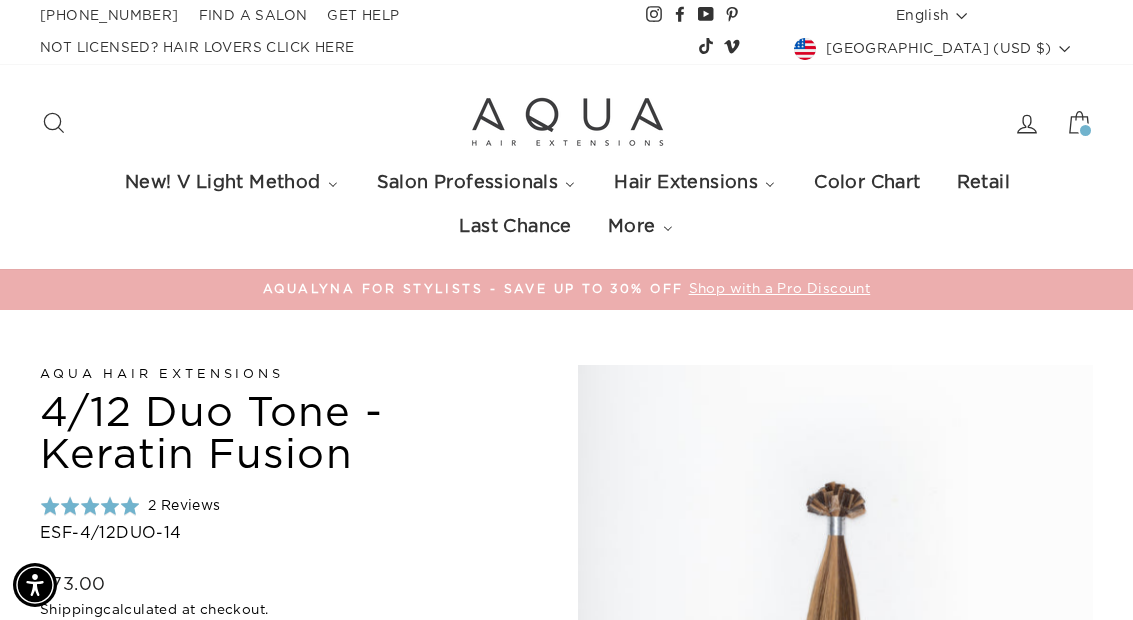 click on "Last Chance" at bounding box center [514, 227] 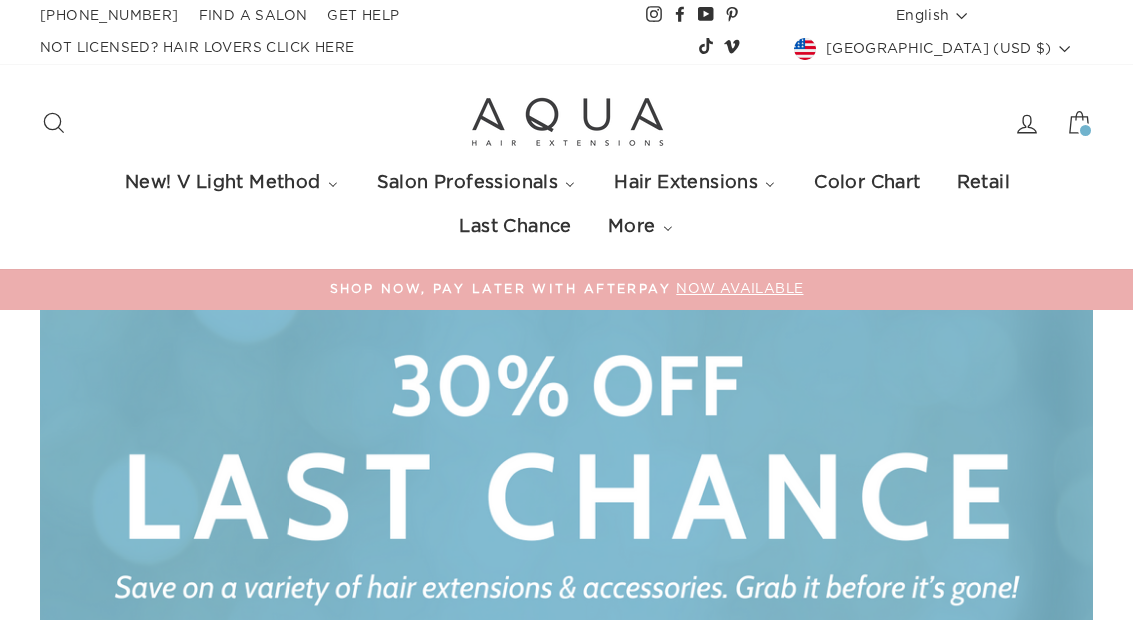 scroll, scrollTop: 0, scrollLeft: 0, axis: both 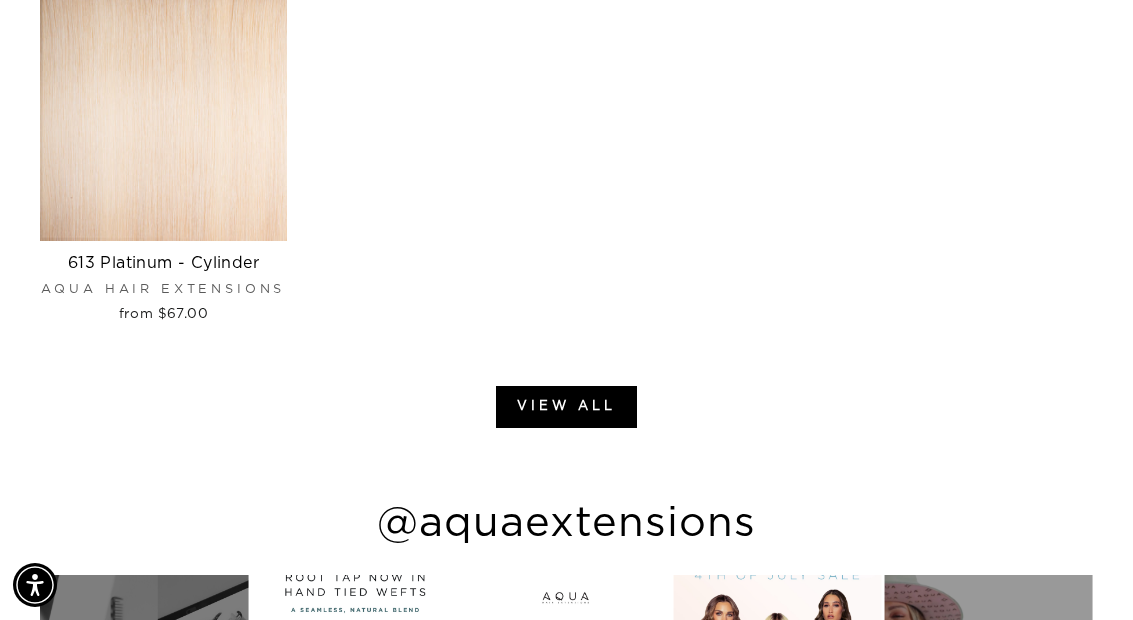 click on "View all" at bounding box center [566, 407] 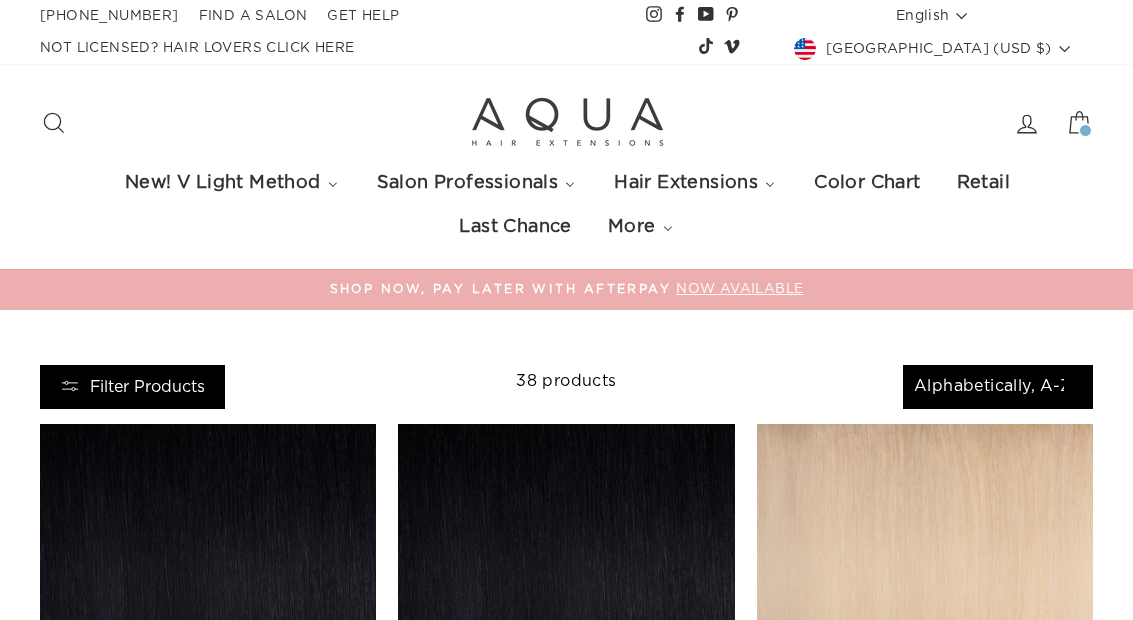 scroll, scrollTop: 0, scrollLeft: 0, axis: both 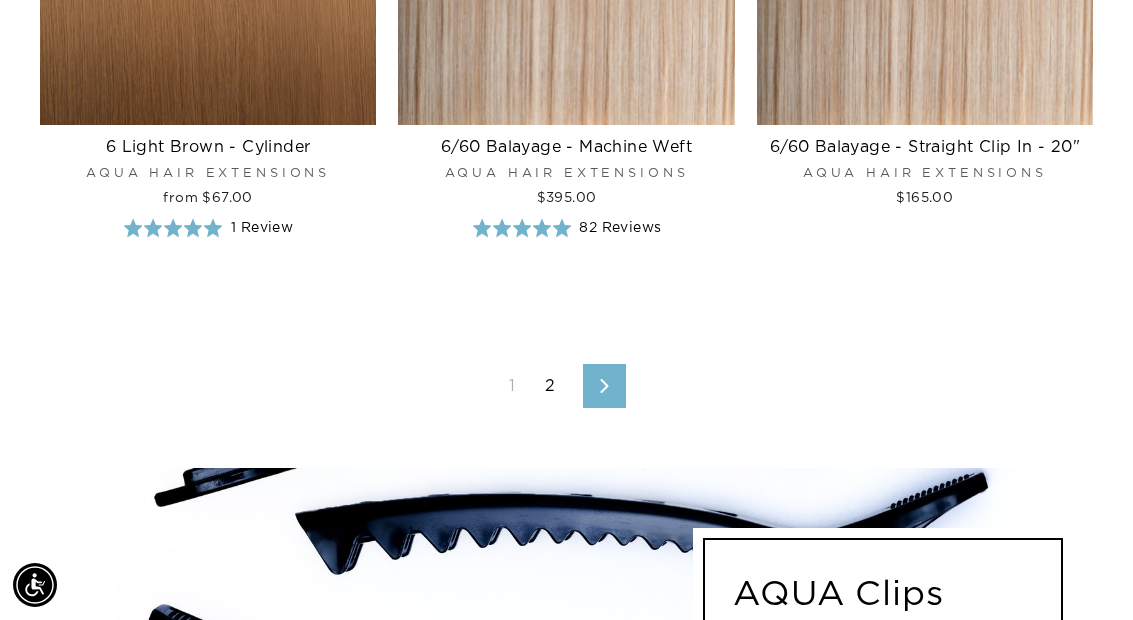 click on "Next" at bounding box center (604, 386) 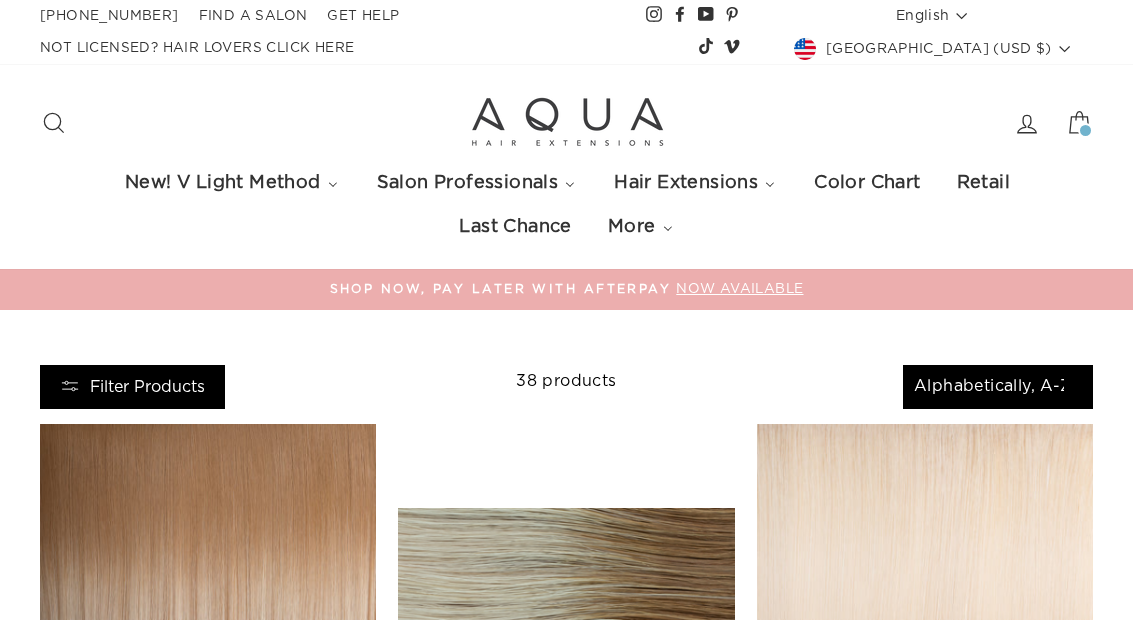 scroll, scrollTop: 0, scrollLeft: 0, axis: both 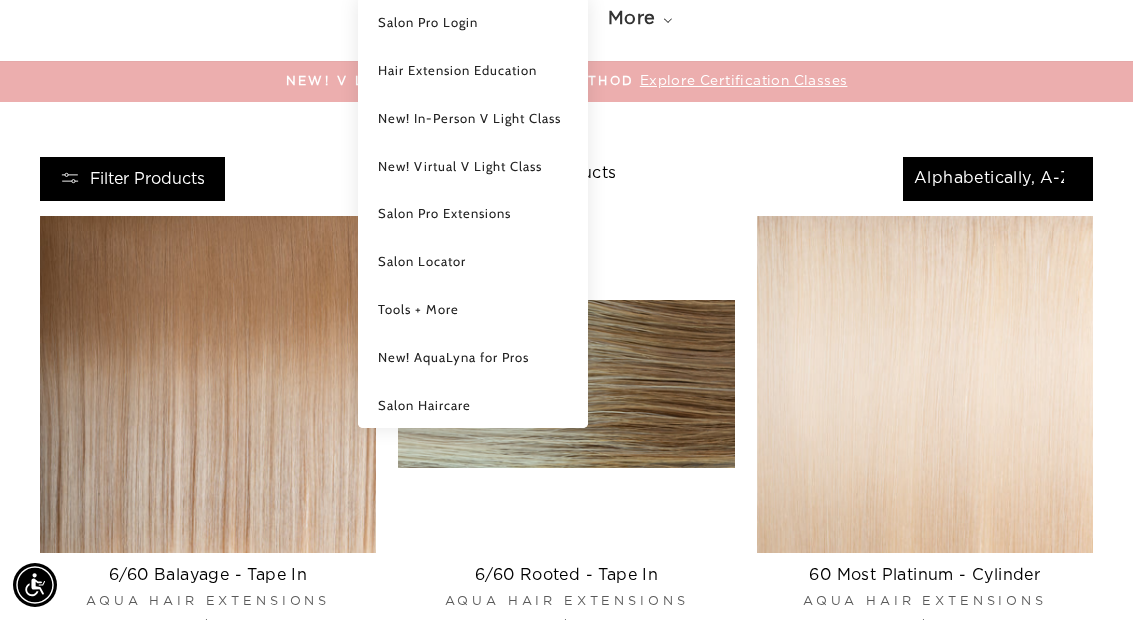 click on "Tools + More" at bounding box center (418, 309) 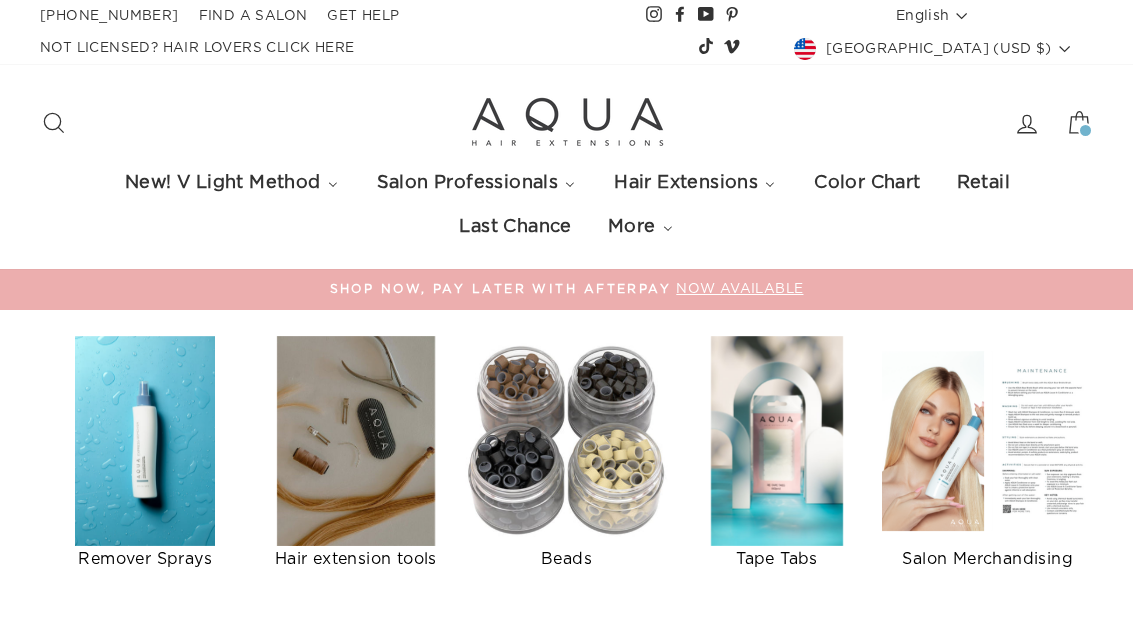 scroll, scrollTop: 0, scrollLeft: 0, axis: both 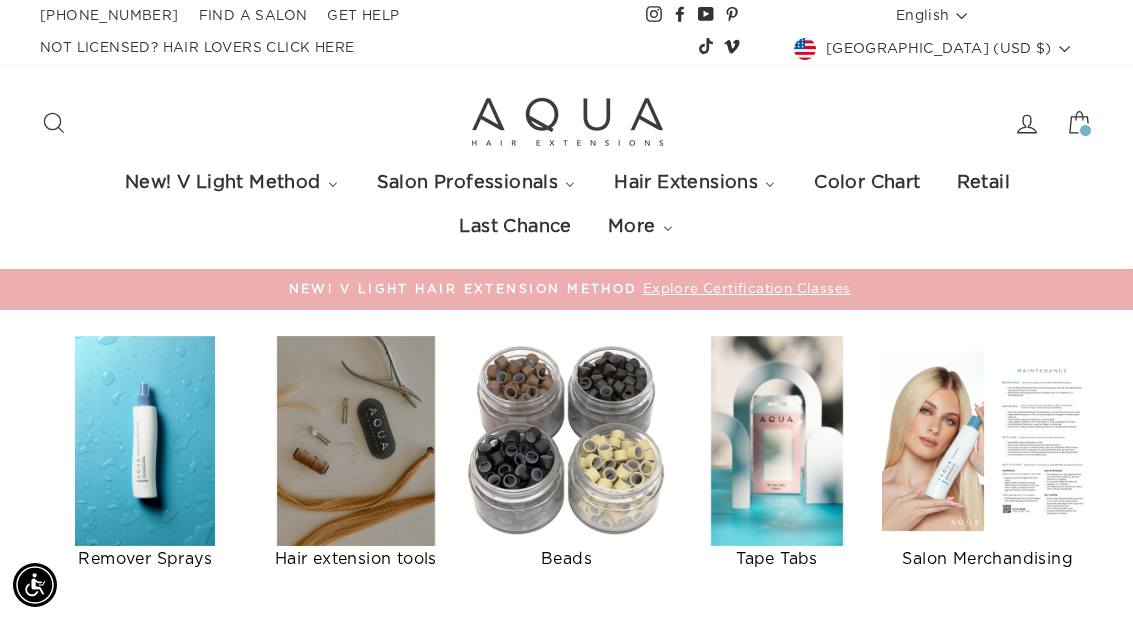 click at bounding box center (1085, 130) 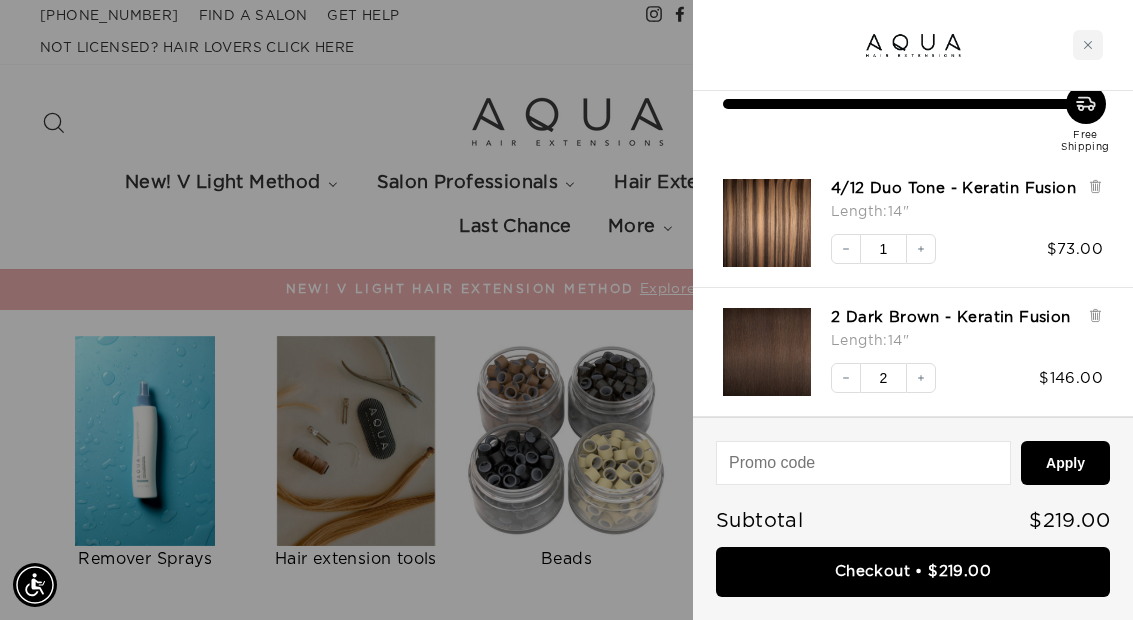 scroll, scrollTop: 57, scrollLeft: 0, axis: vertical 